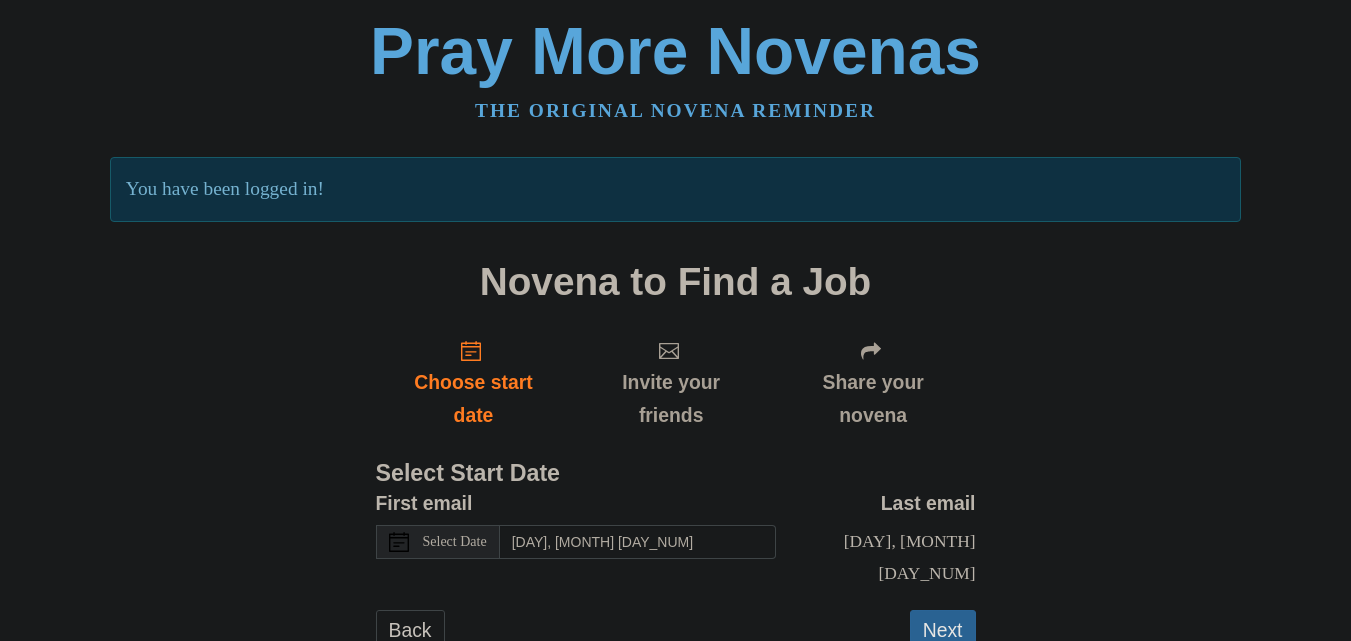 scroll, scrollTop: 0, scrollLeft: 0, axis: both 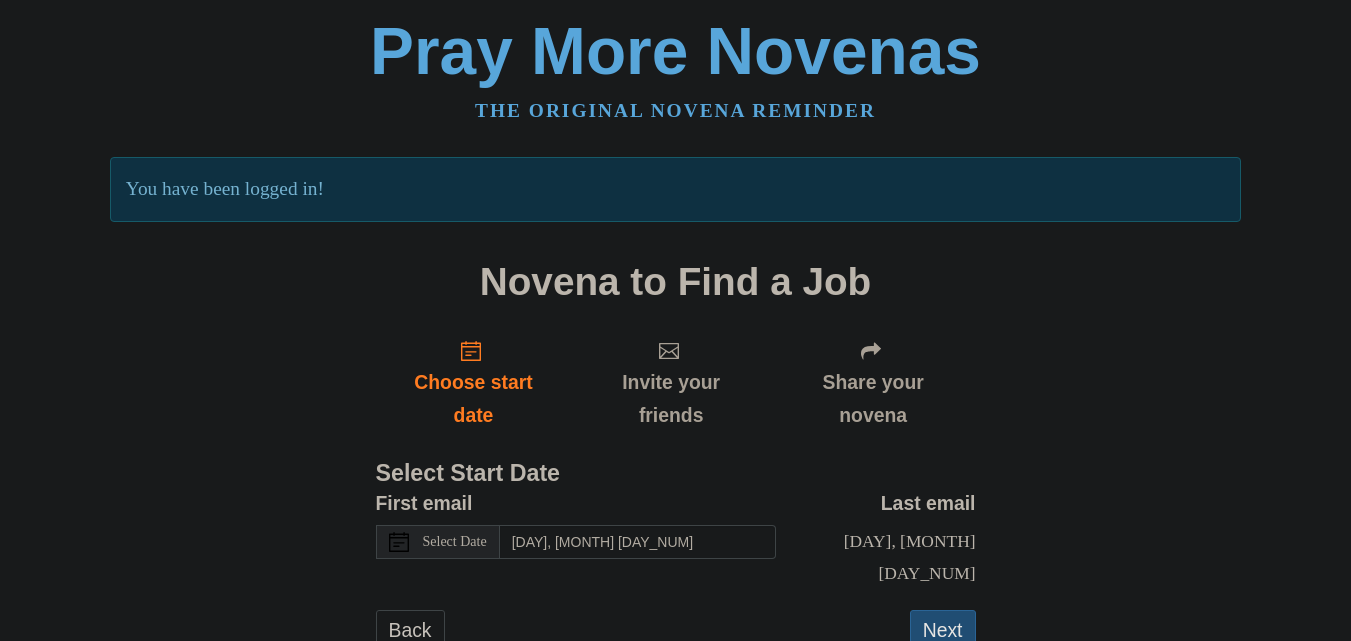 click on "Next" at bounding box center (943, 630) 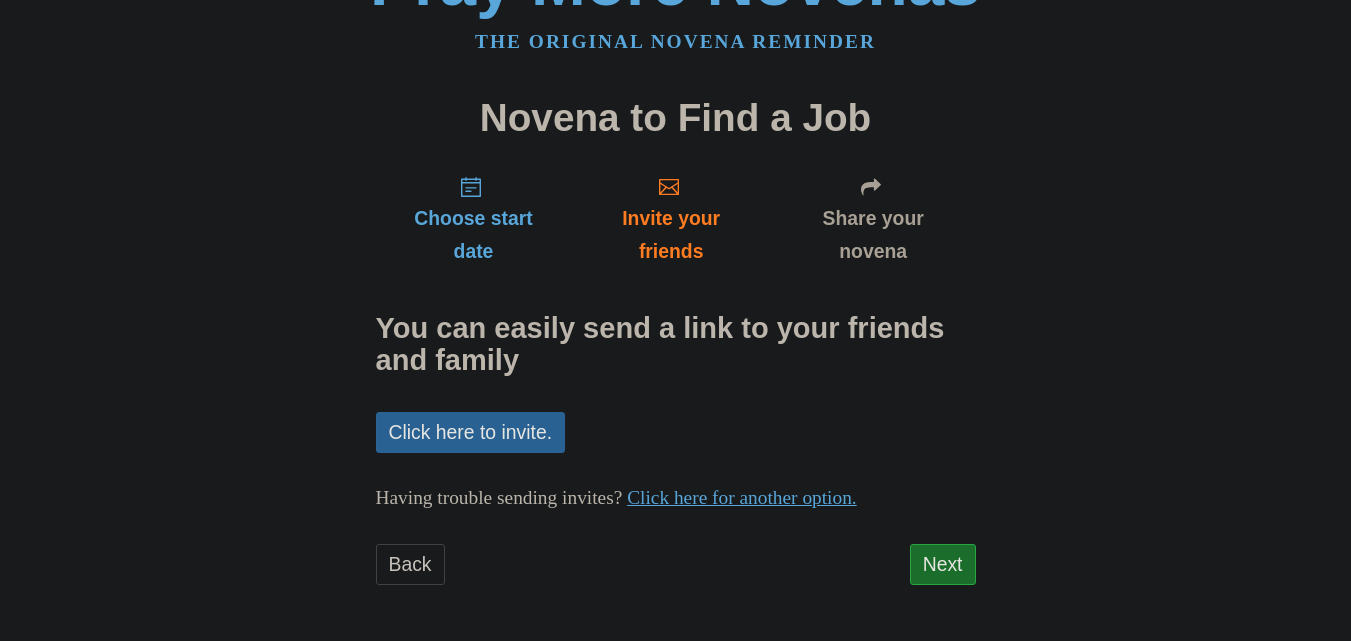 scroll, scrollTop: 71, scrollLeft: 0, axis: vertical 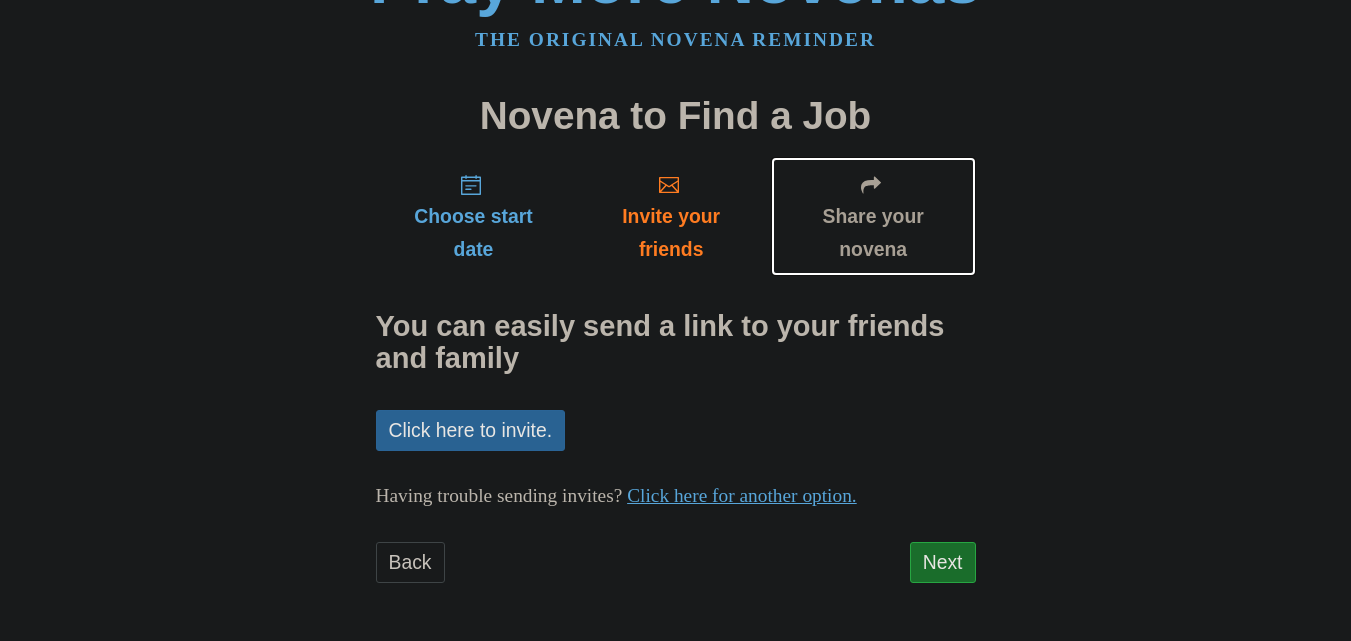 click on "Share your novena" at bounding box center [873, 233] 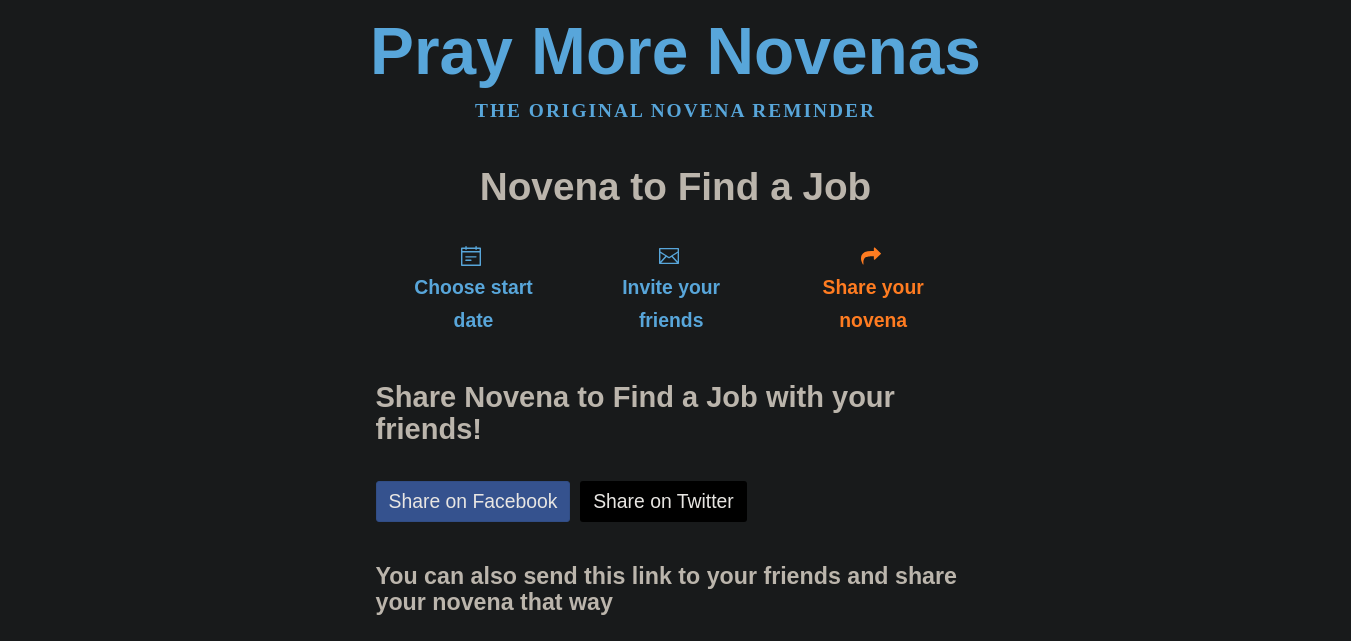 scroll, scrollTop: 0, scrollLeft: 0, axis: both 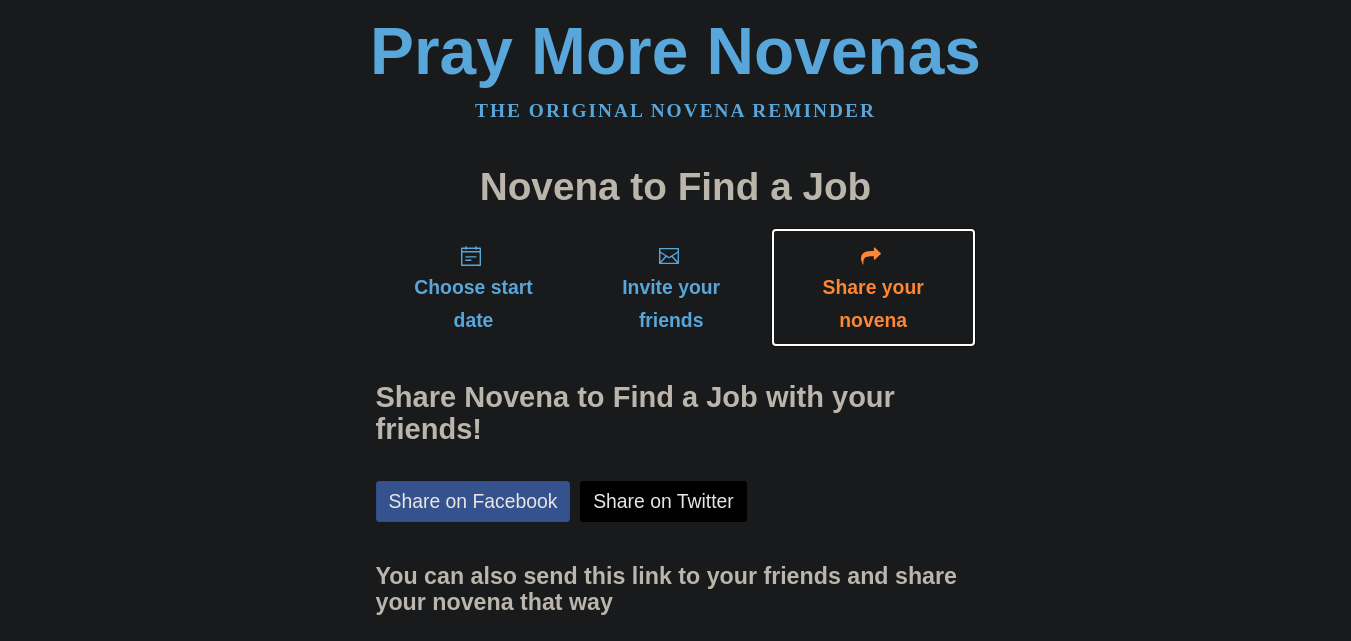 click on "Share your novena" at bounding box center (873, 304) 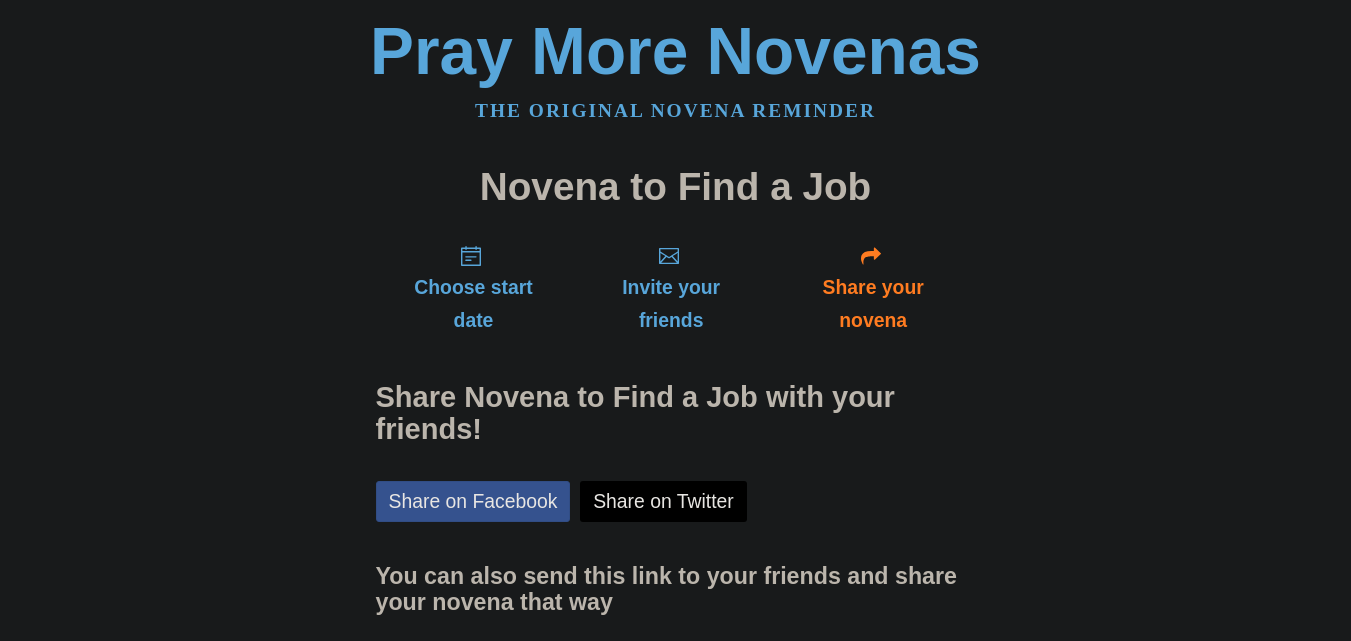 scroll, scrollTop: 0, scrollLeft: 0, axis: both 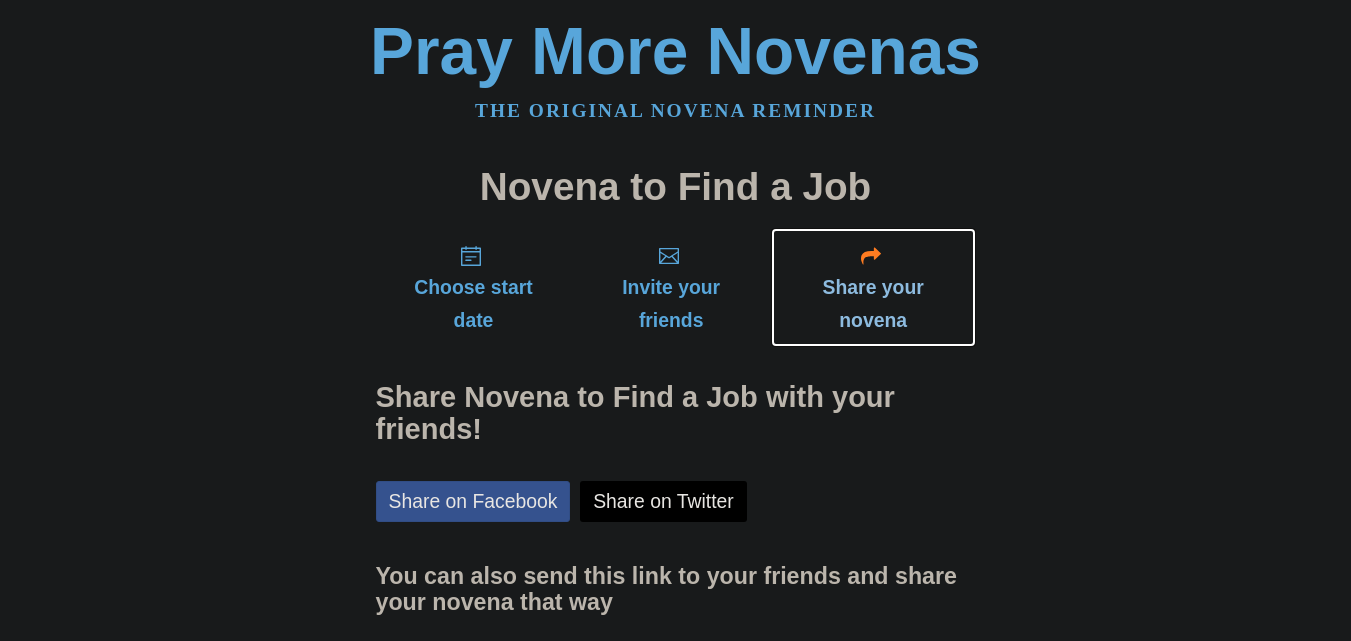 click on "Share your novena" at bounding box center [873, 304] 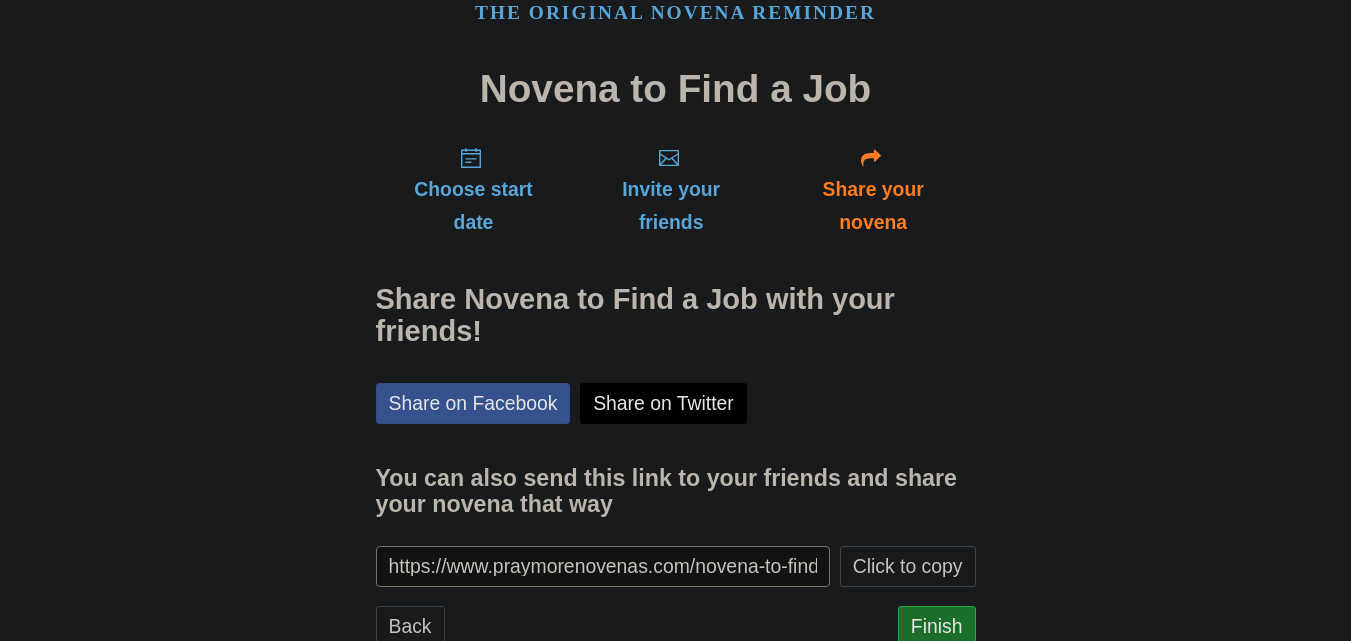 scroll, scrollTop: 162, scrollLeft: 0, axis: vertical 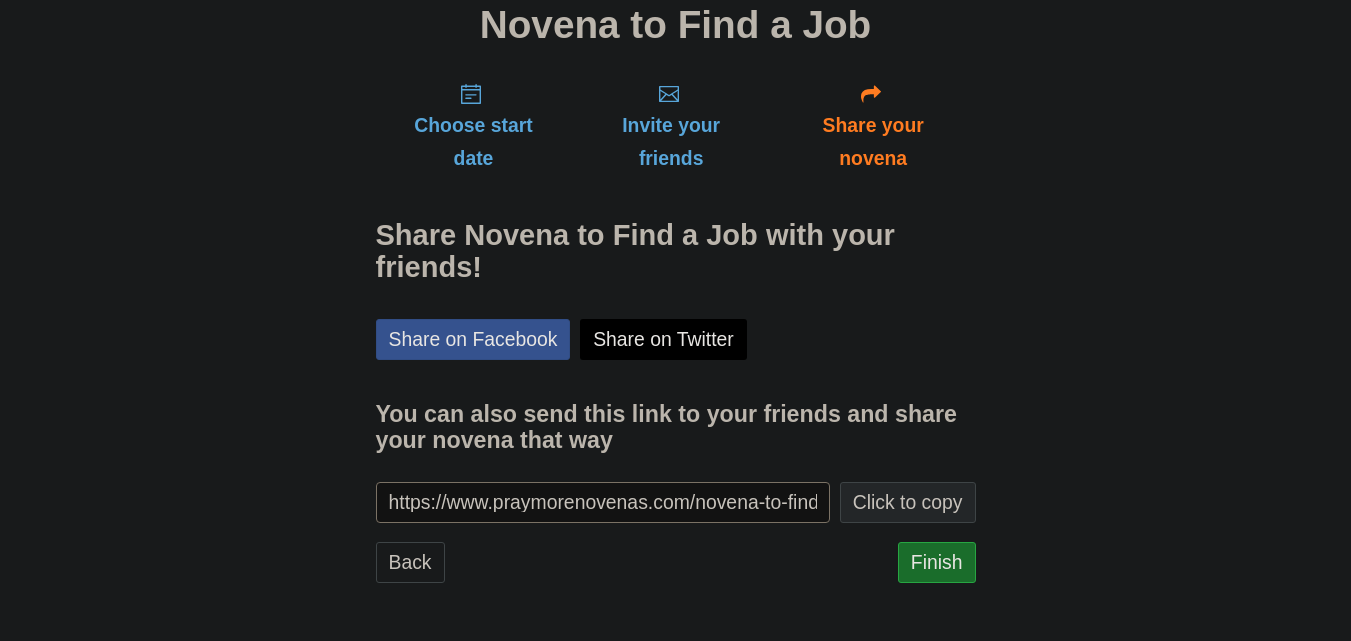 click on "Click to copy" at bounding box center (908, 502) 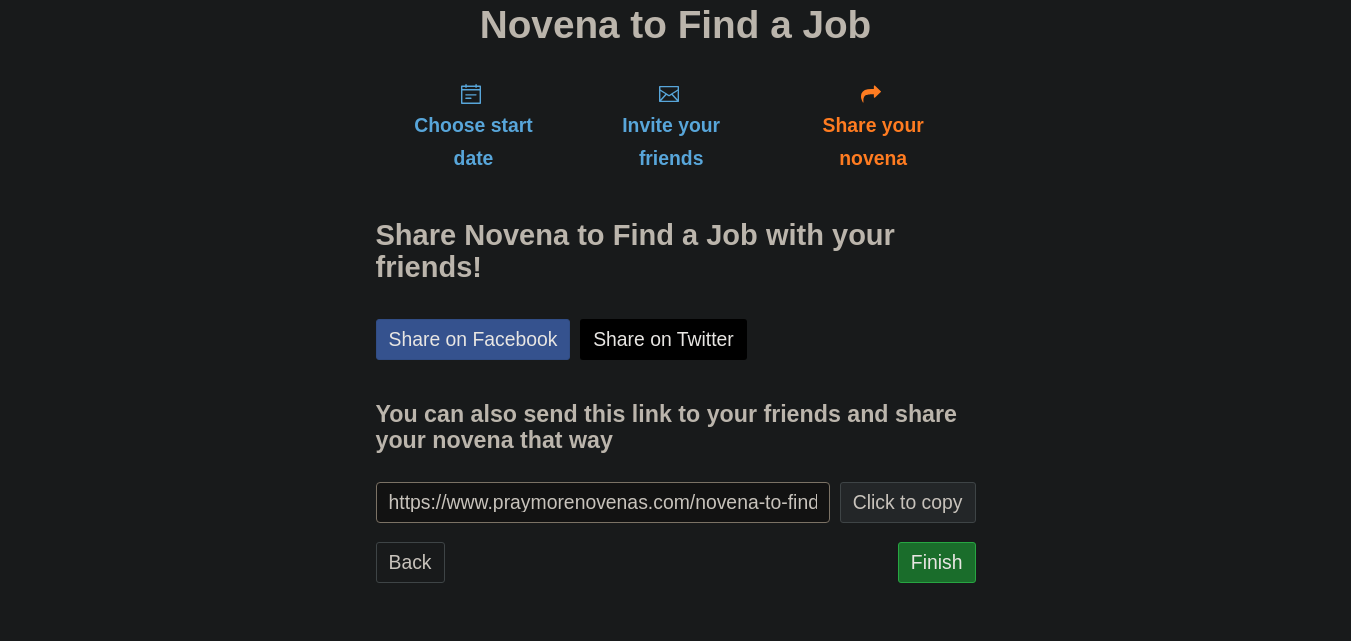 click on "Click to copy" at bounding box center [908, 502] 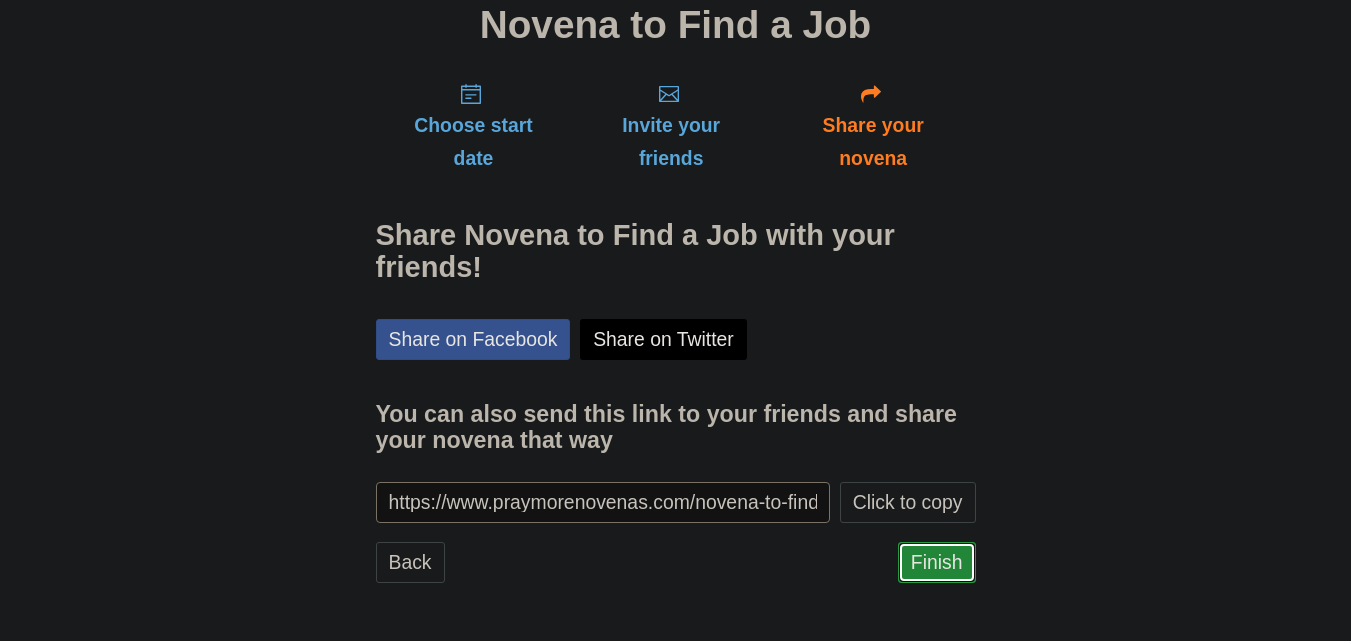 click on "Finish" at bounding box center [937, 562] 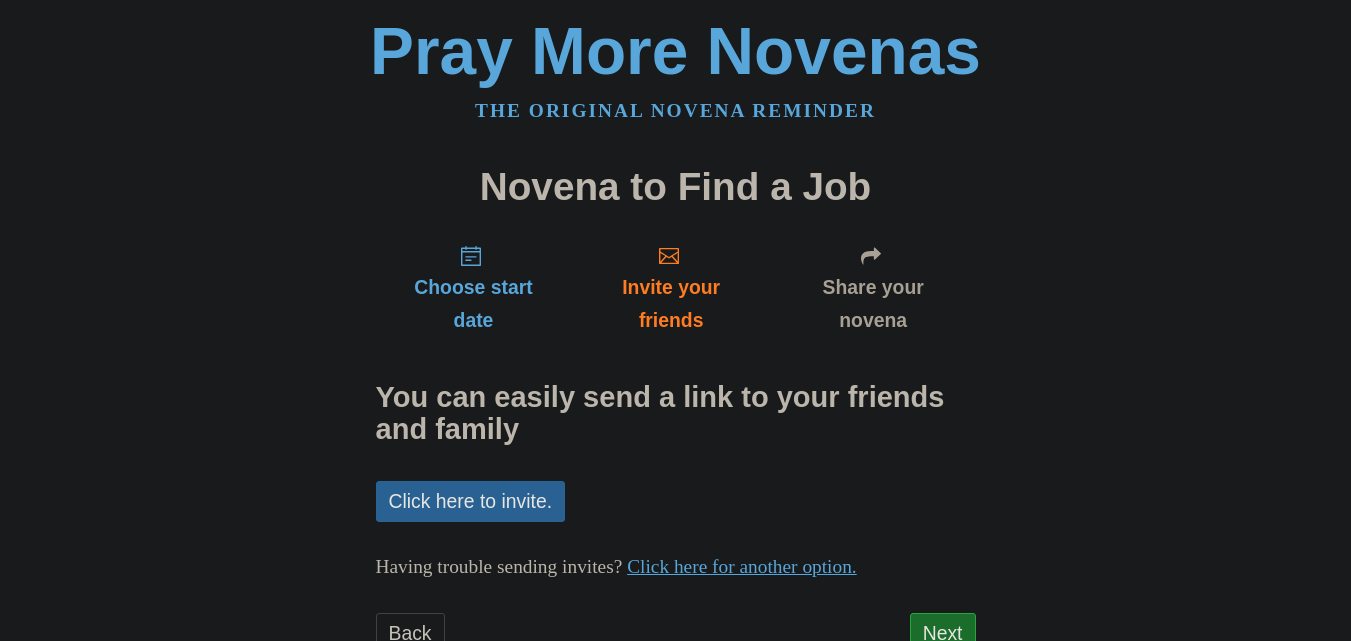 scroll, scrollTop: 0, scrollLeft: 0, axis: both 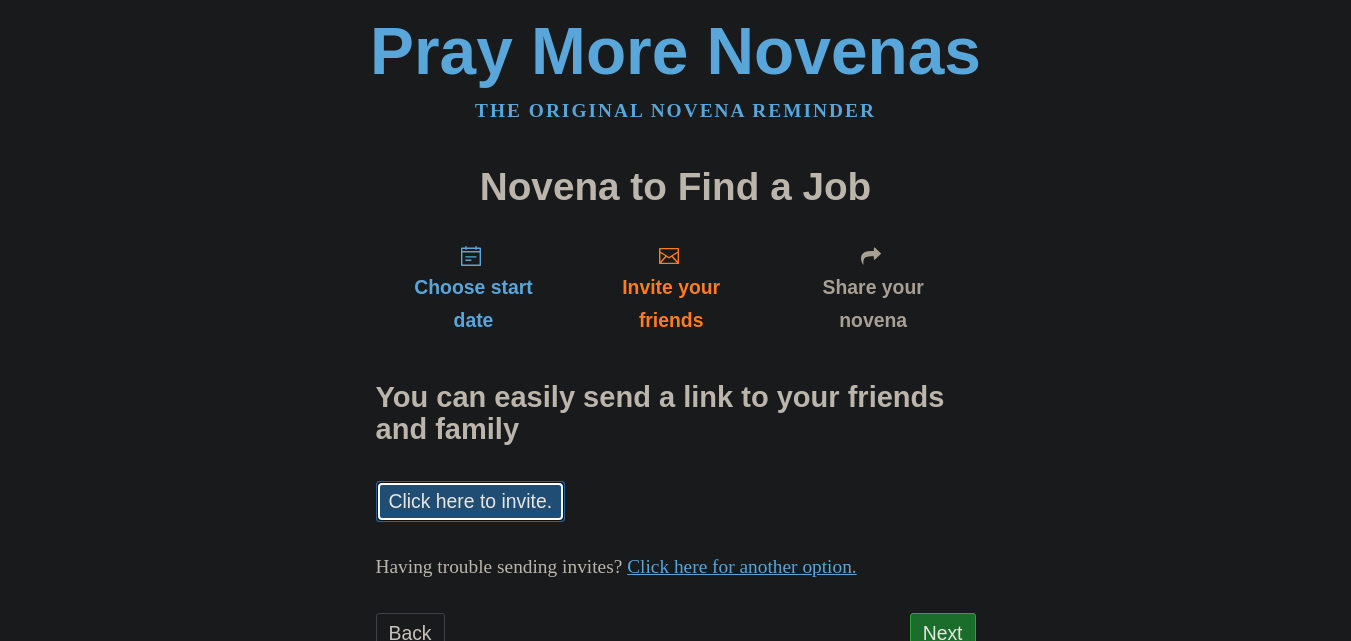 click on "Click here to invite." at bounding box center (471, 501) 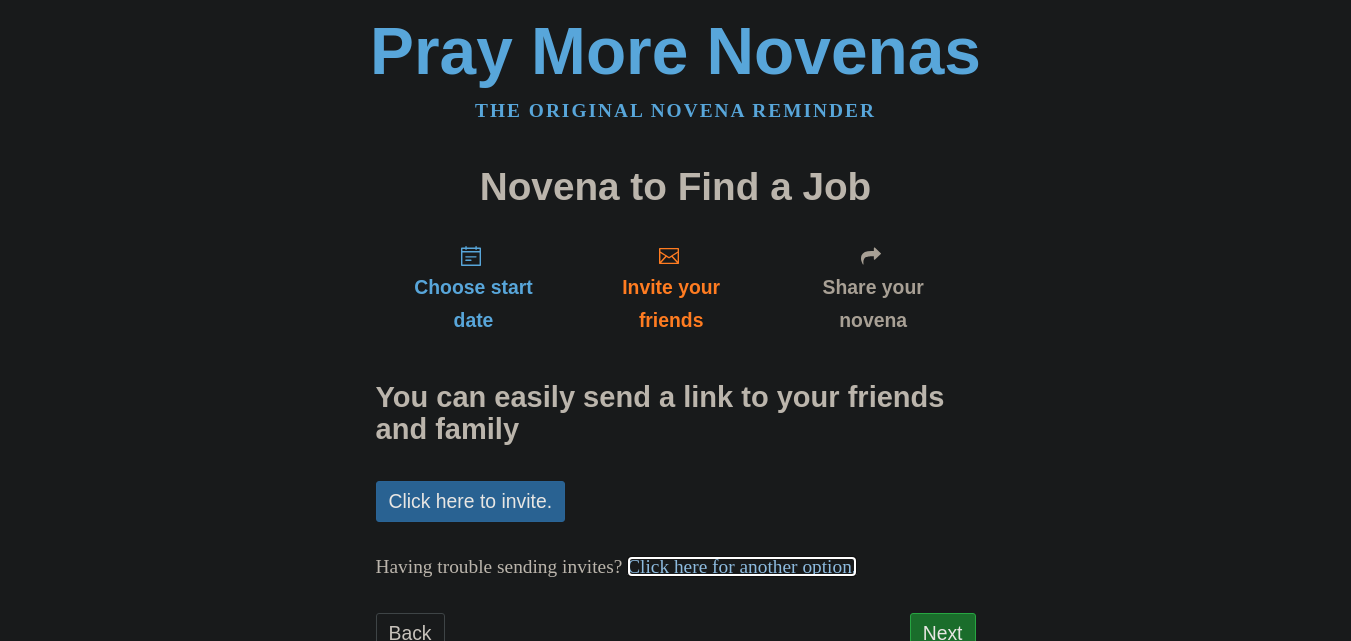 click on "Click here for another option." at bounding box center (742, 566) 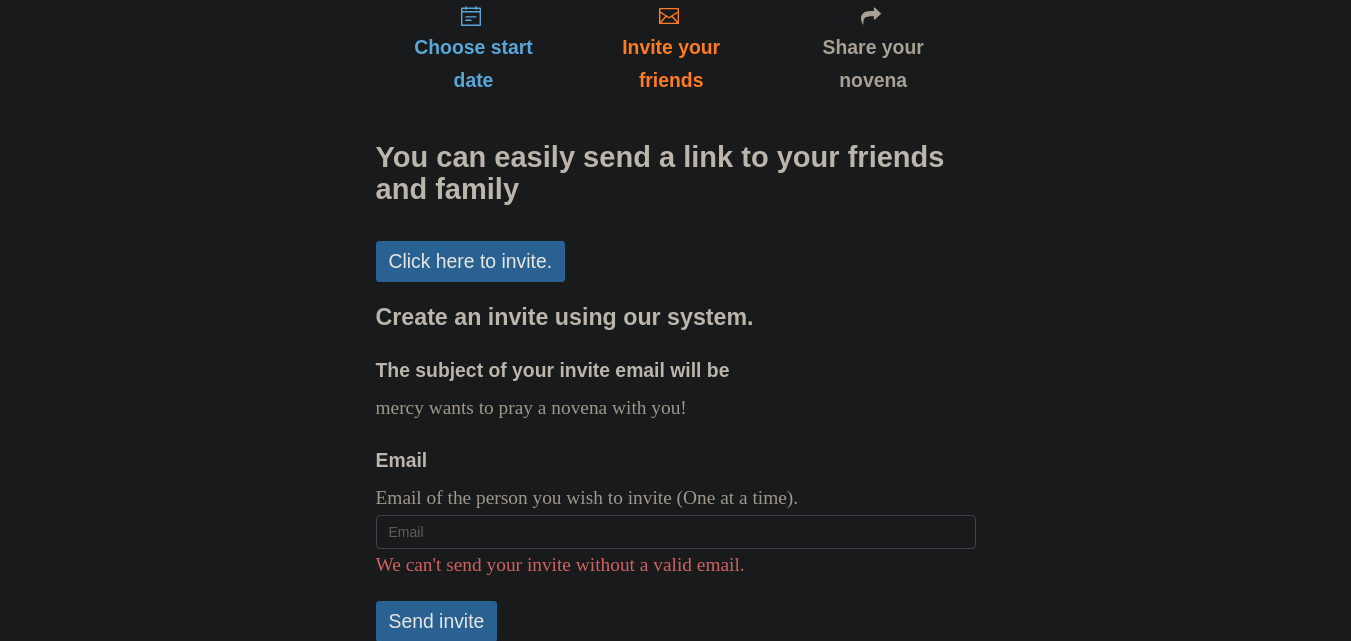 scroll, scrollTop: 280, scrollLeft: 0, axis: vertical 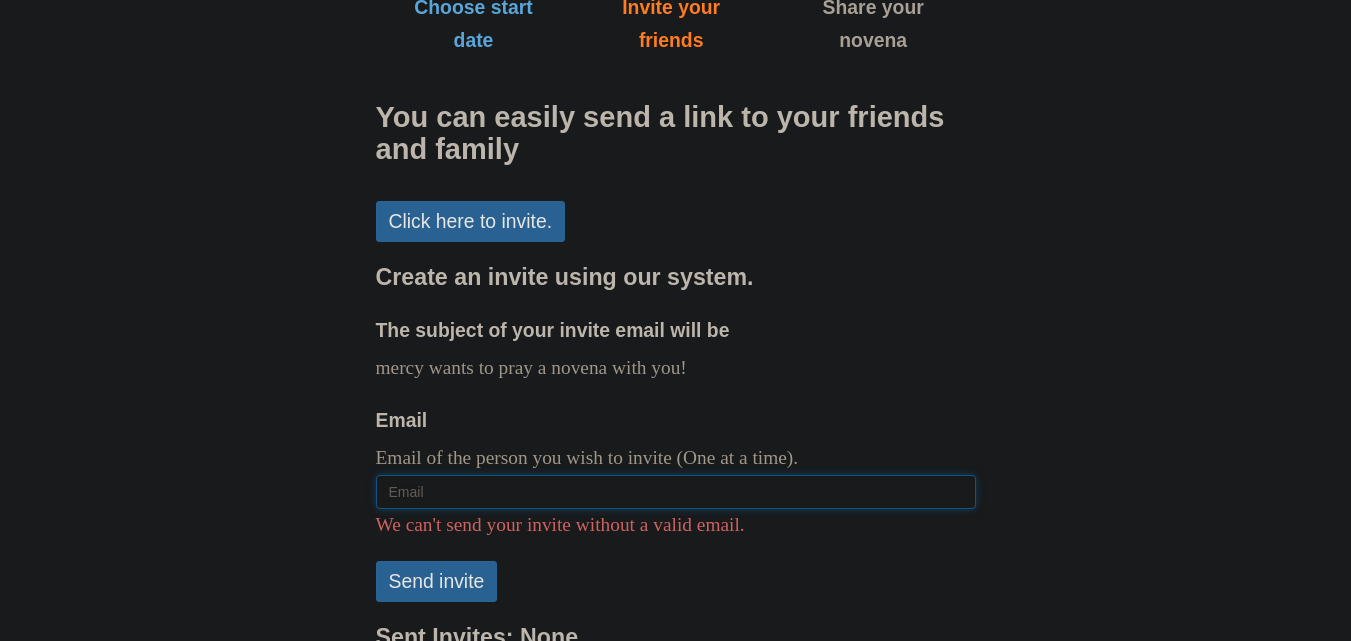 click on "Email" at bounding box center [676, 492] 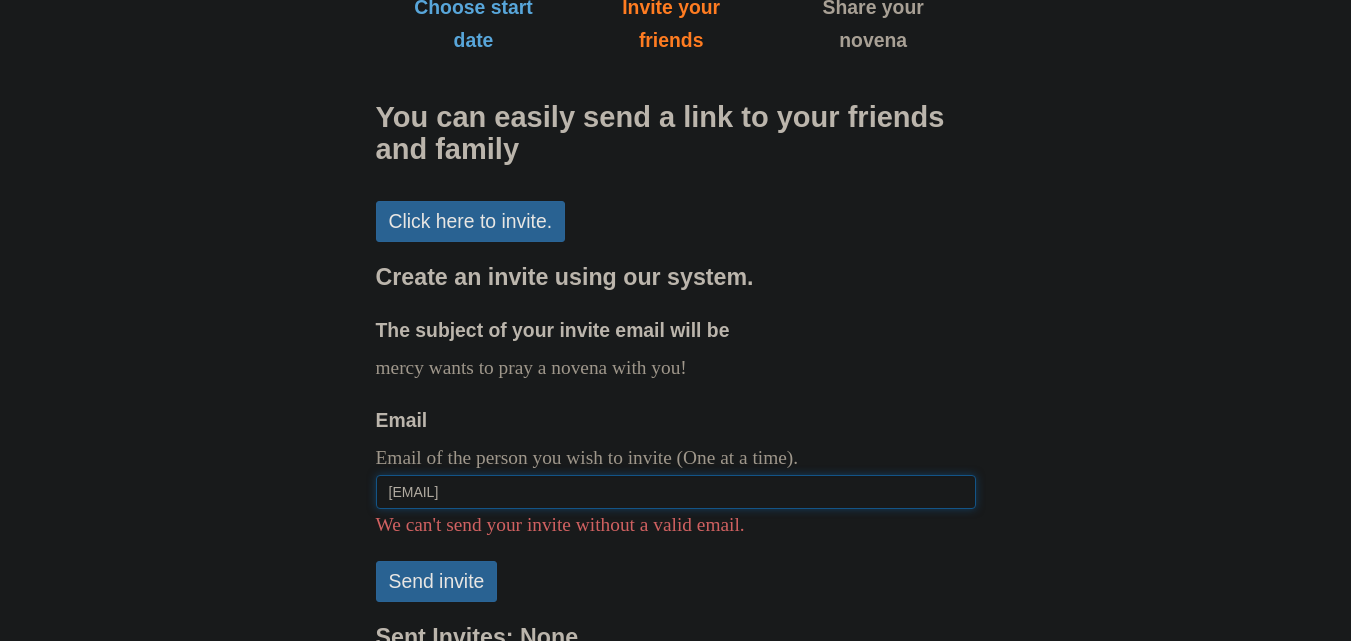 click on "crisyoo2012@gmail.com" at bounding box center [676, 492] 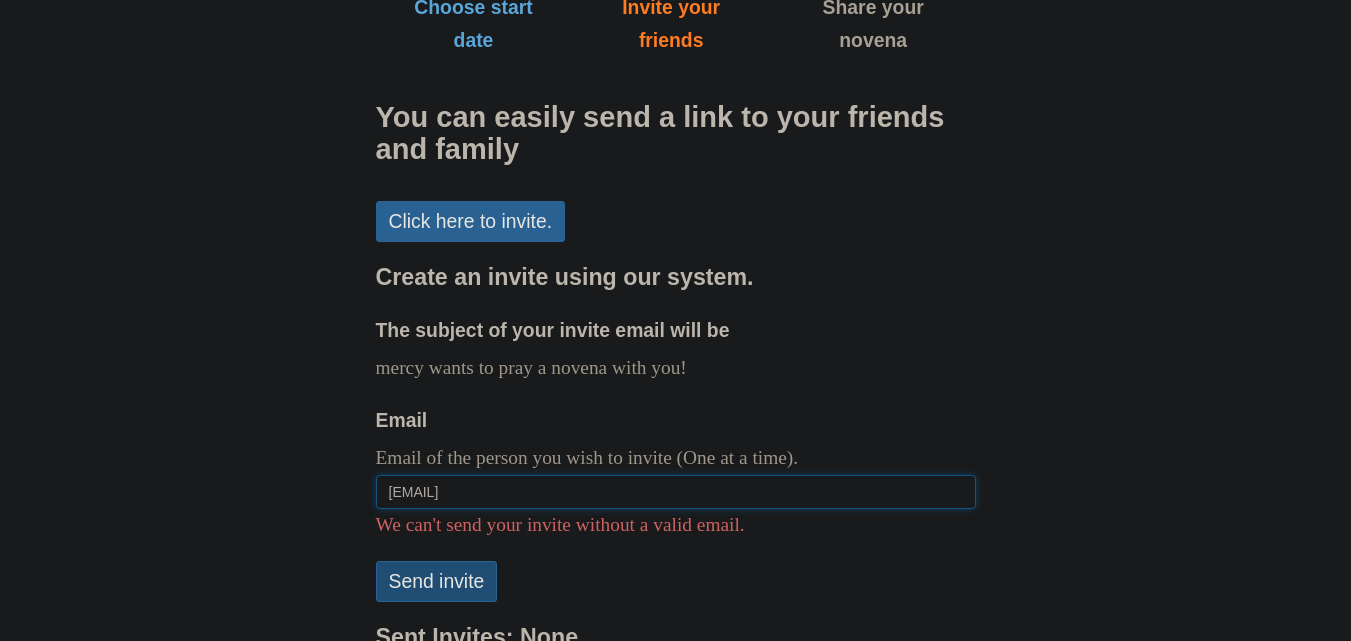 type on "crisoyoo2012@gmail.com" 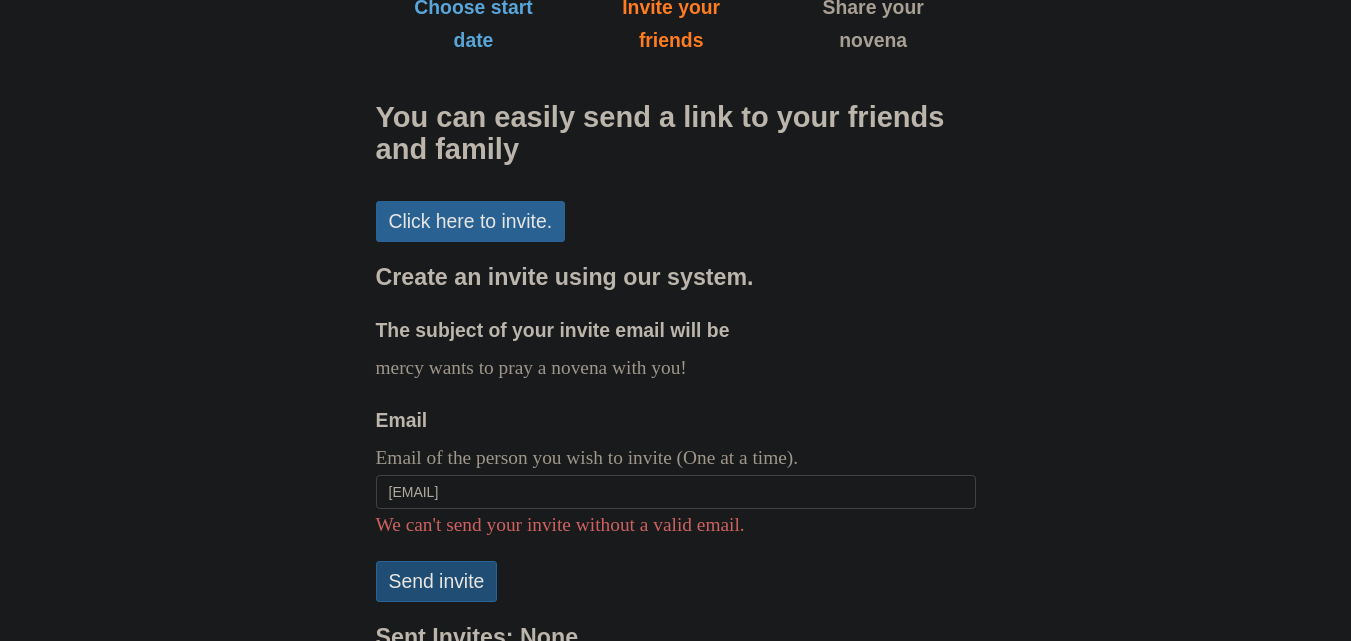 click on "Send invite" at bounding box center (437, 581) 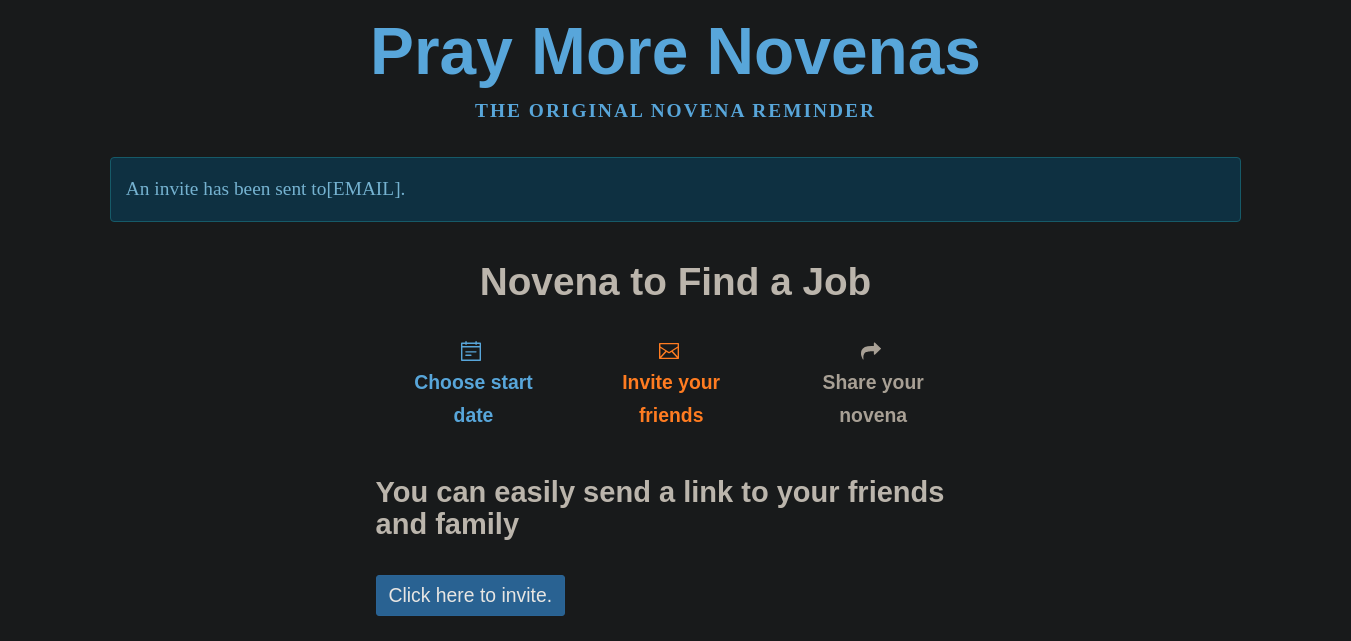 scroll, scrollTop: 0, scrollLeft: 0, axis: both 